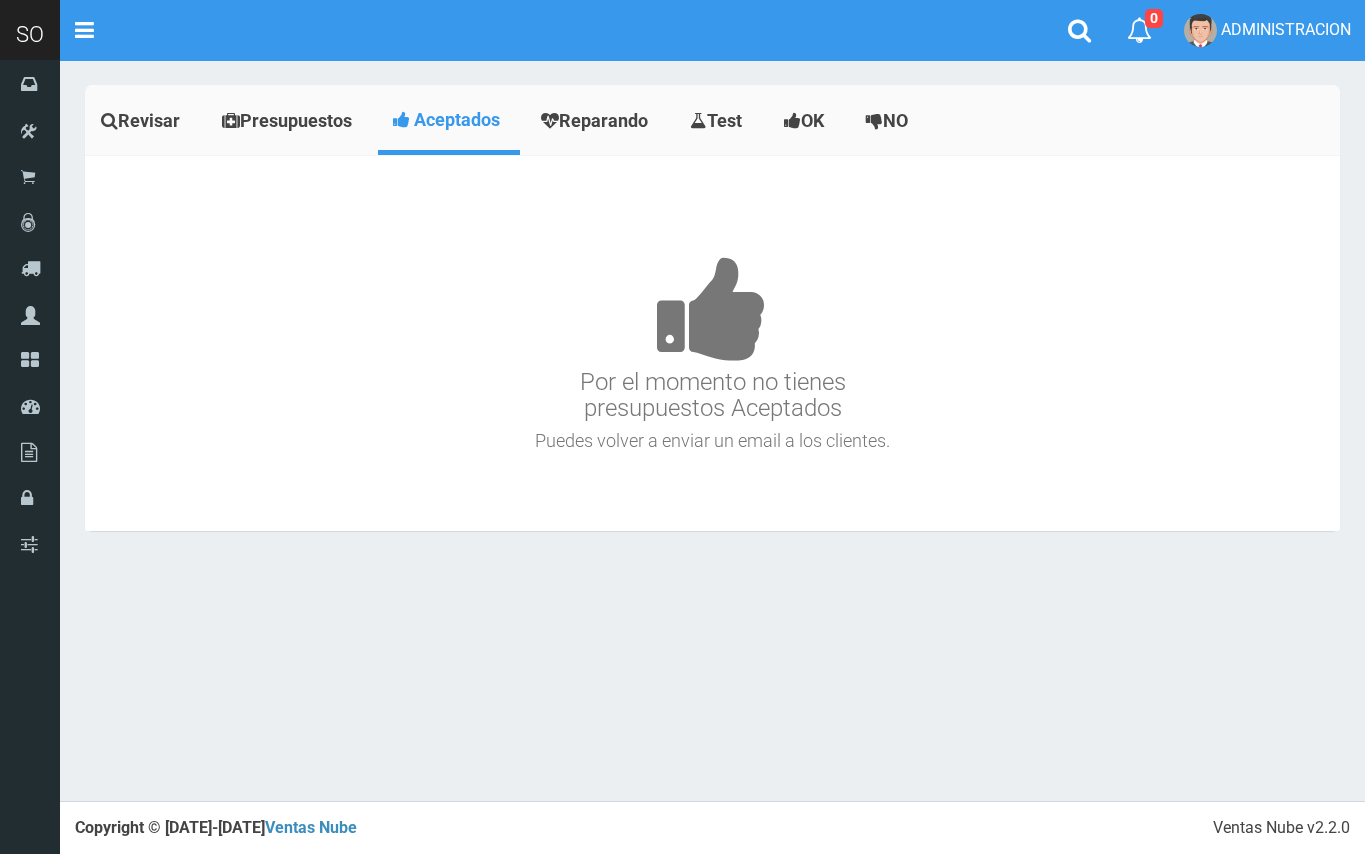 scroll, scrollTop: 0, scrollLeft: 0, axis: both 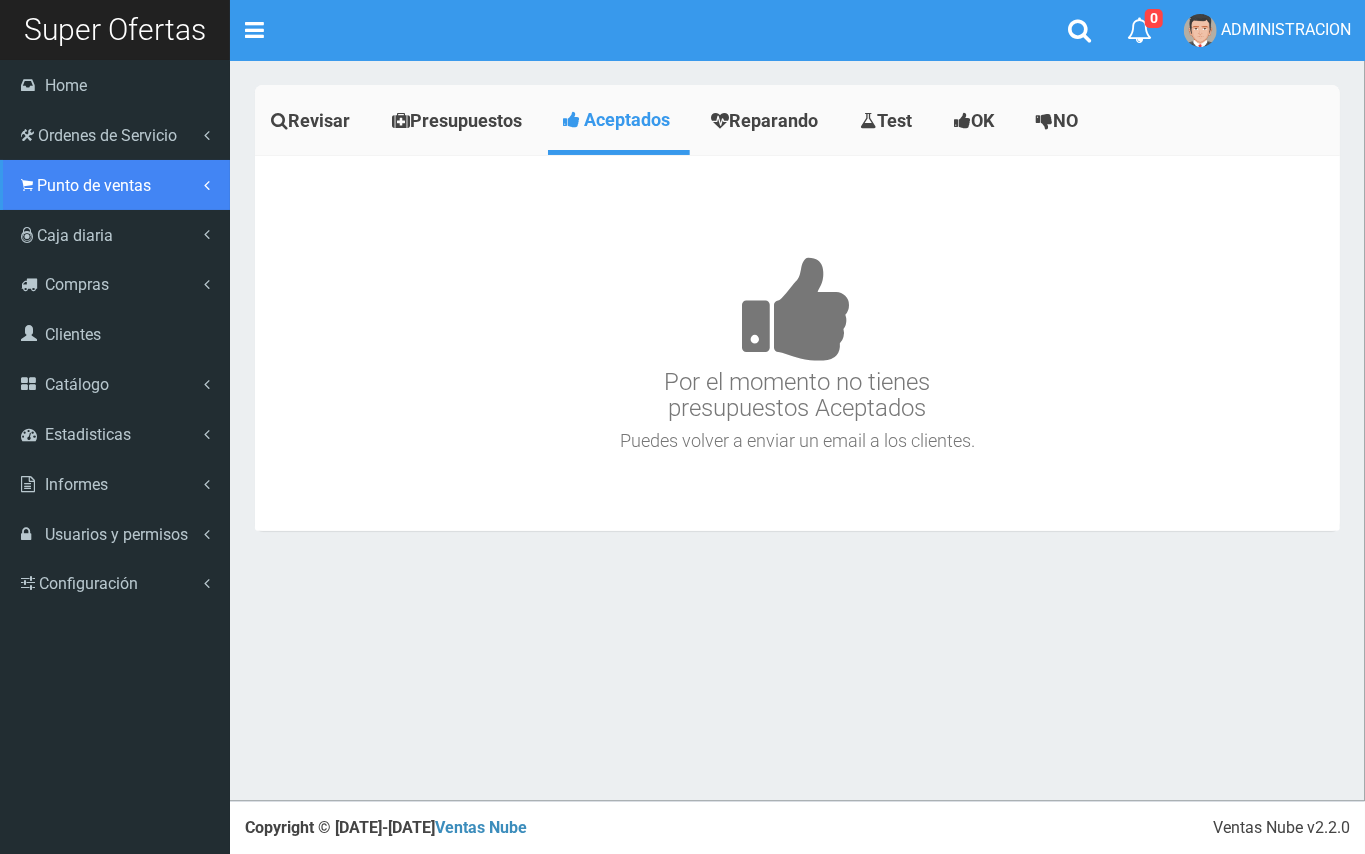 click on "Punto de ventas" at bounding box center [115, 185] 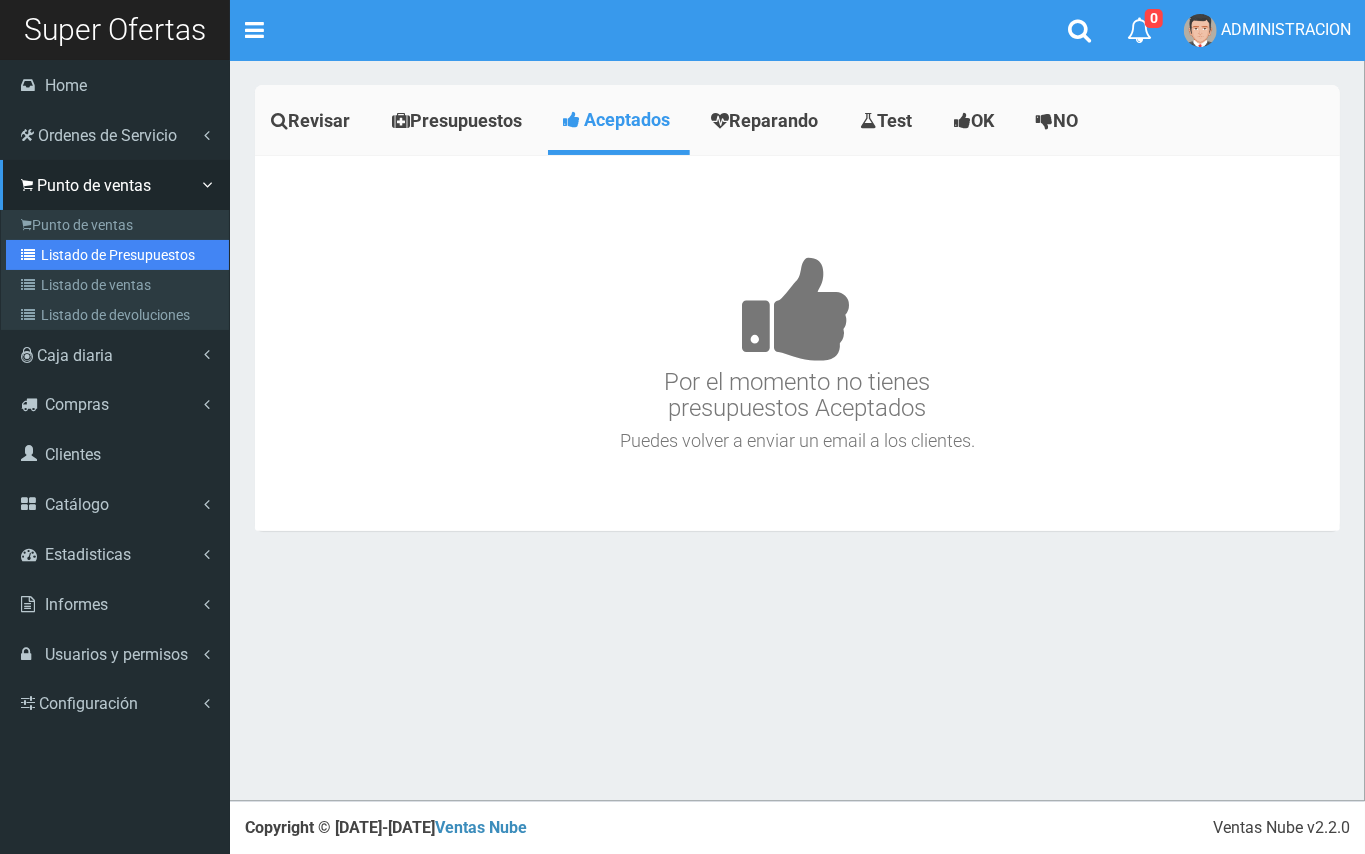 drag, startPoint x: 120, startPoint y: 252, endPoint x: 148, endPoint y: 246, distance: 28.635643 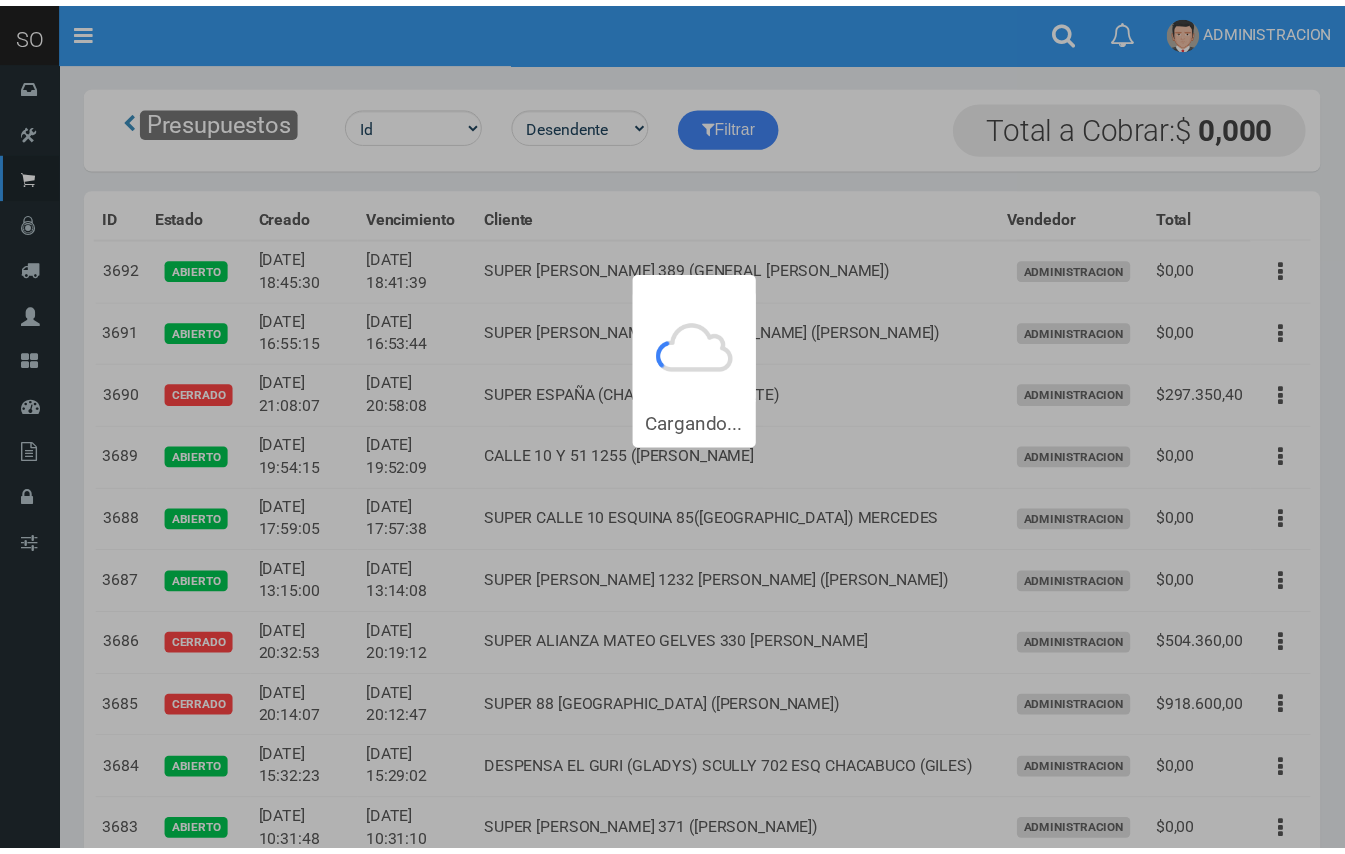 scroll, scrollTop: 0, scrollLeft: 0, axis: both 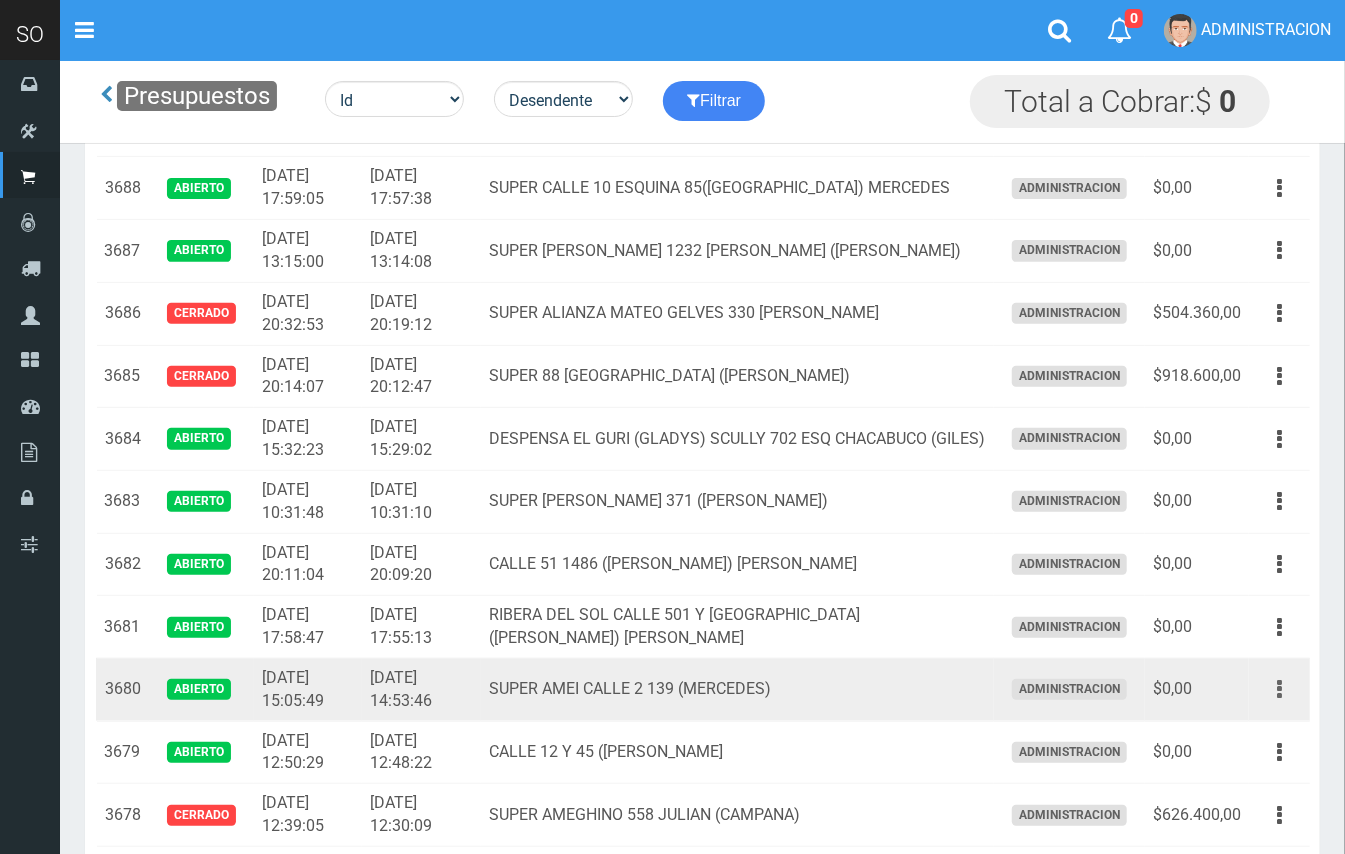 click at bounding box center [1279, 689] 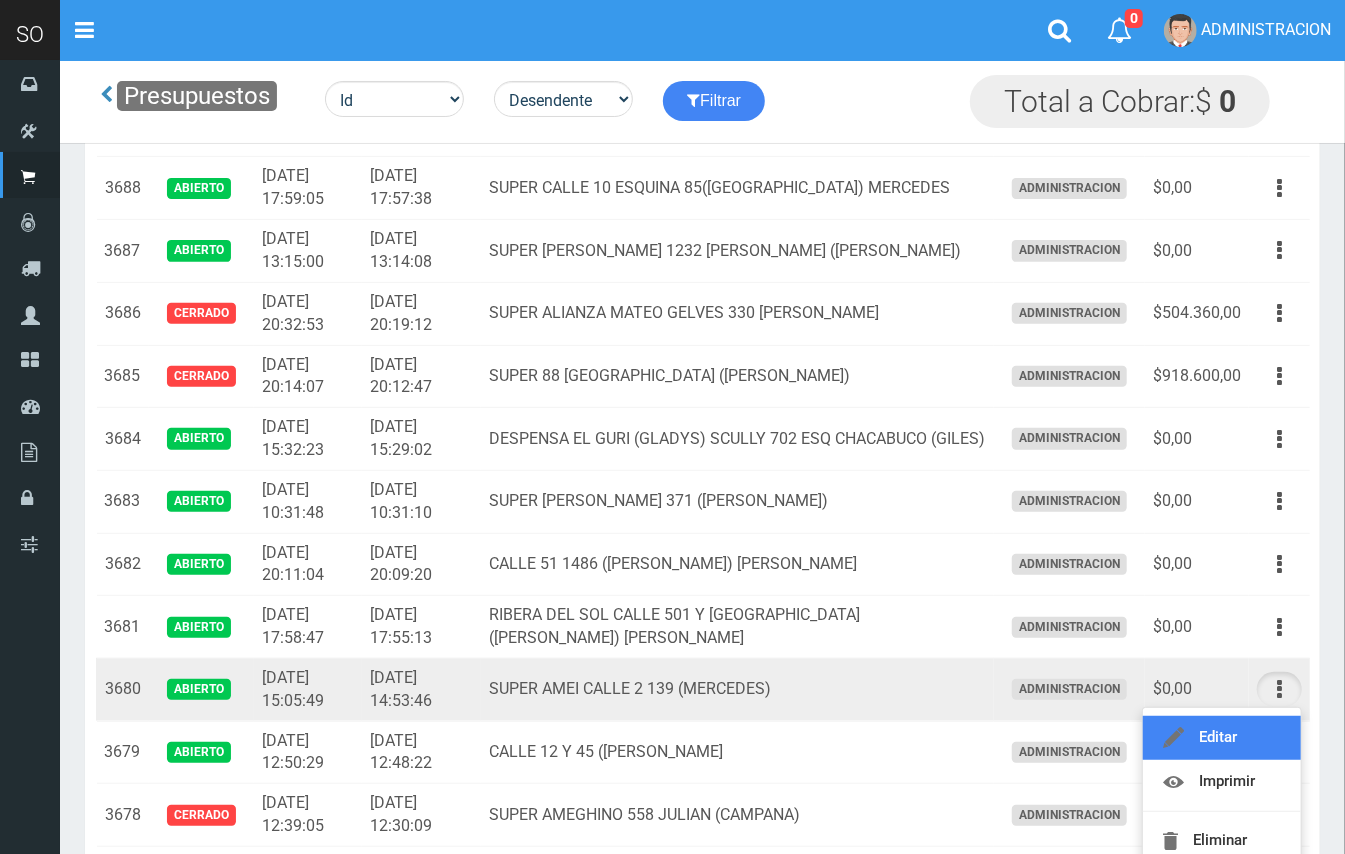 click on "Editar" at bounding box center (1222, 738) 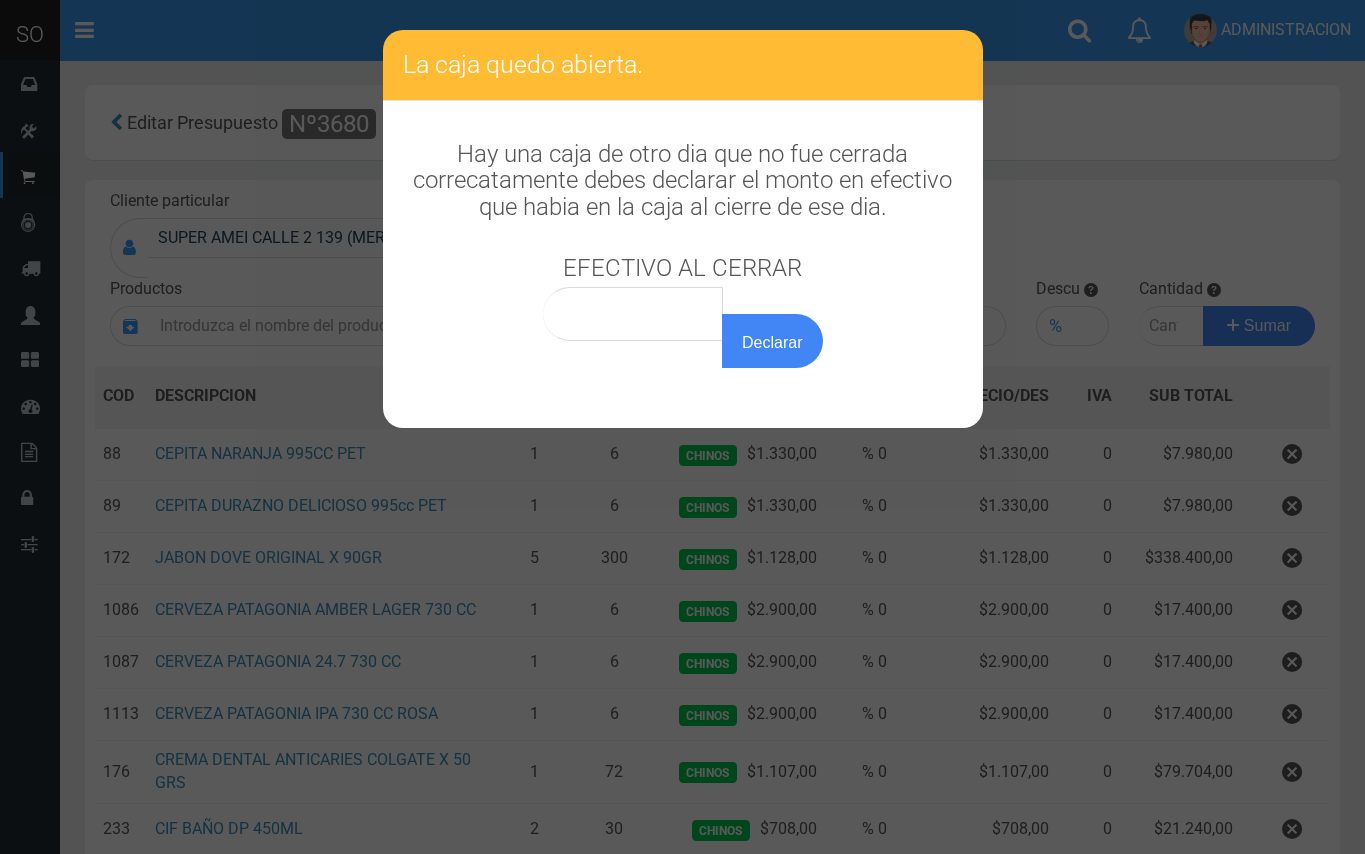 scroll, scrollTop: 0, scrollLeft: 0, axis: both 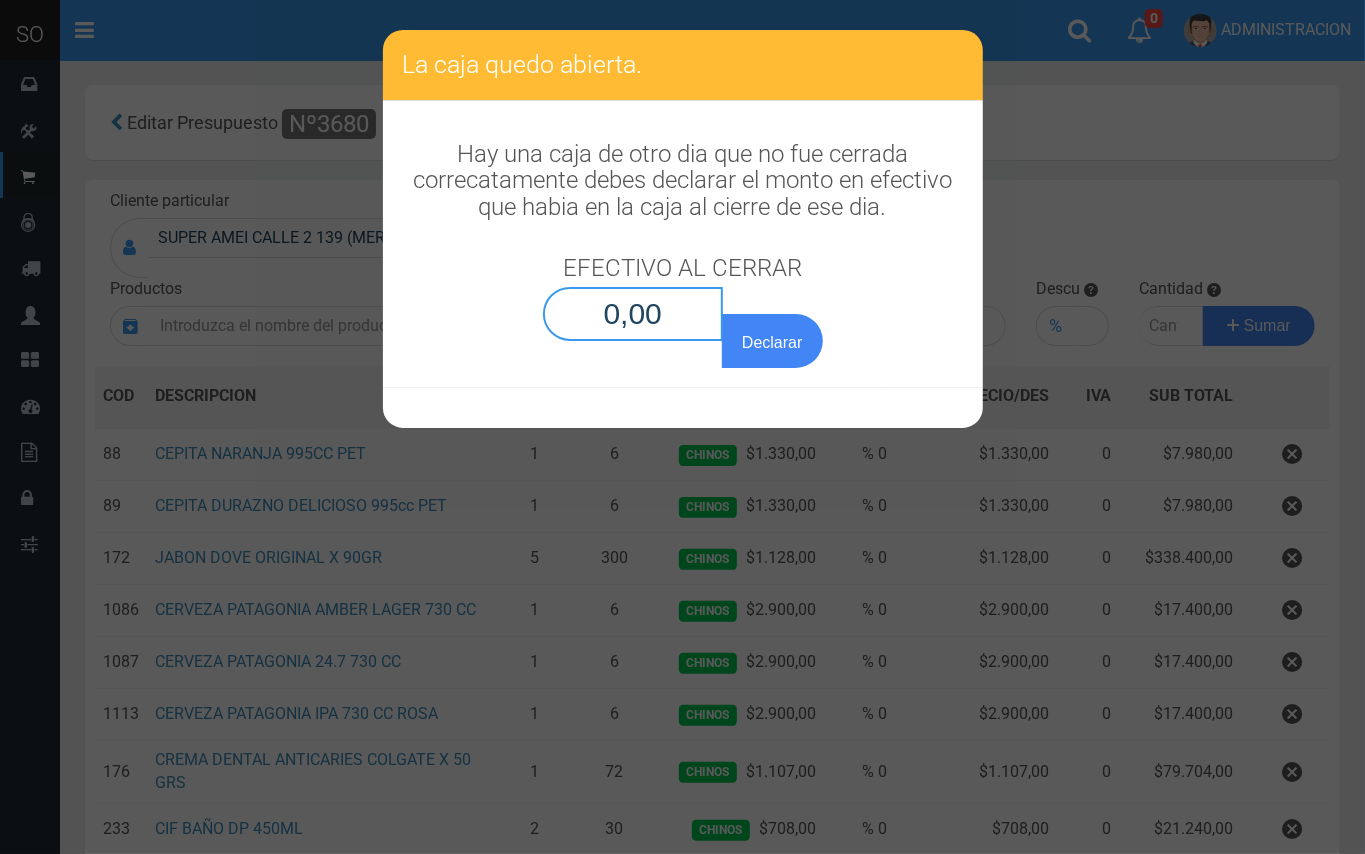 drag, startPoint x: 672, startPoint y: 308, endPoint x: 653, endPoint y: 302, distance: 19.924858 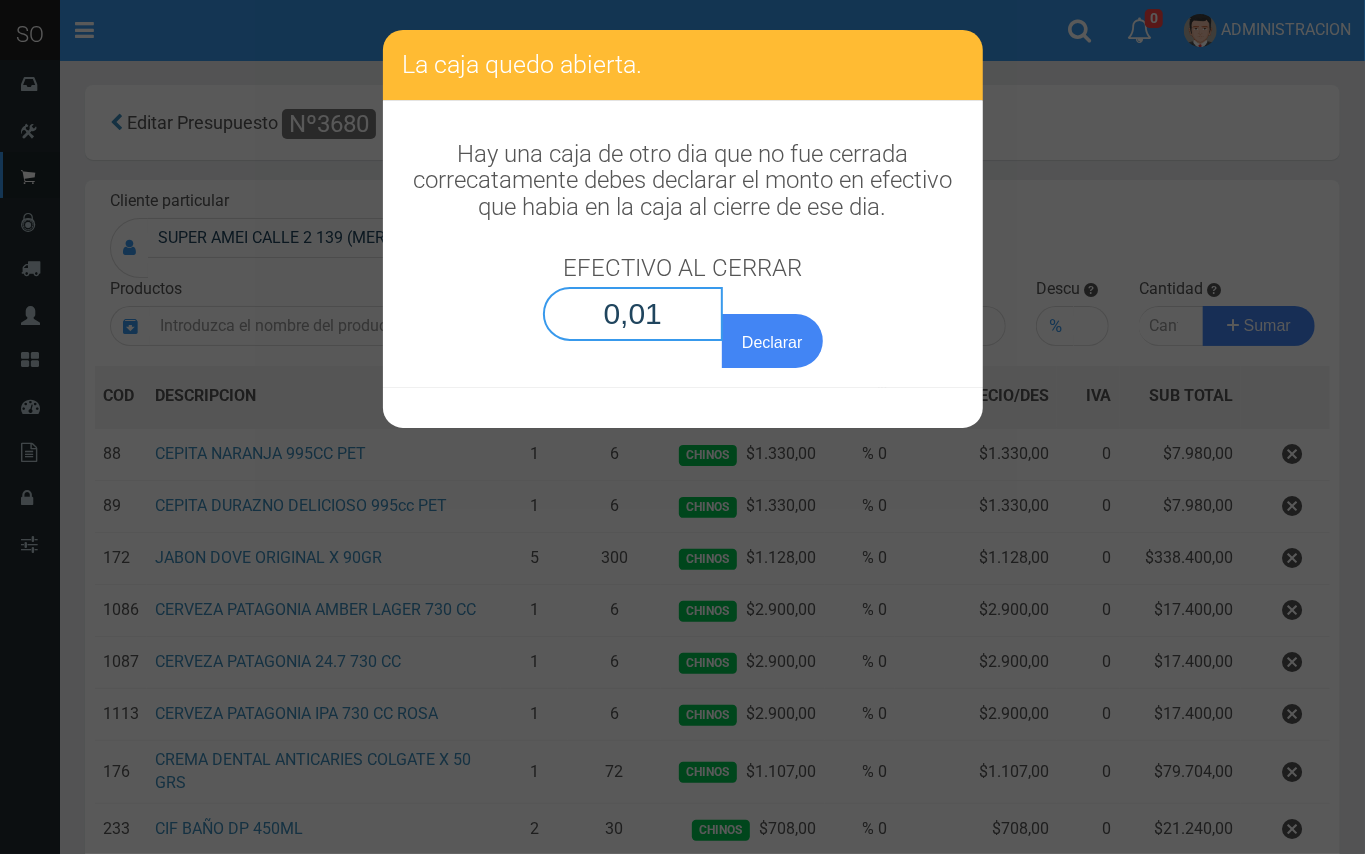 click on "Declarar" at bounding box center [772, 341] 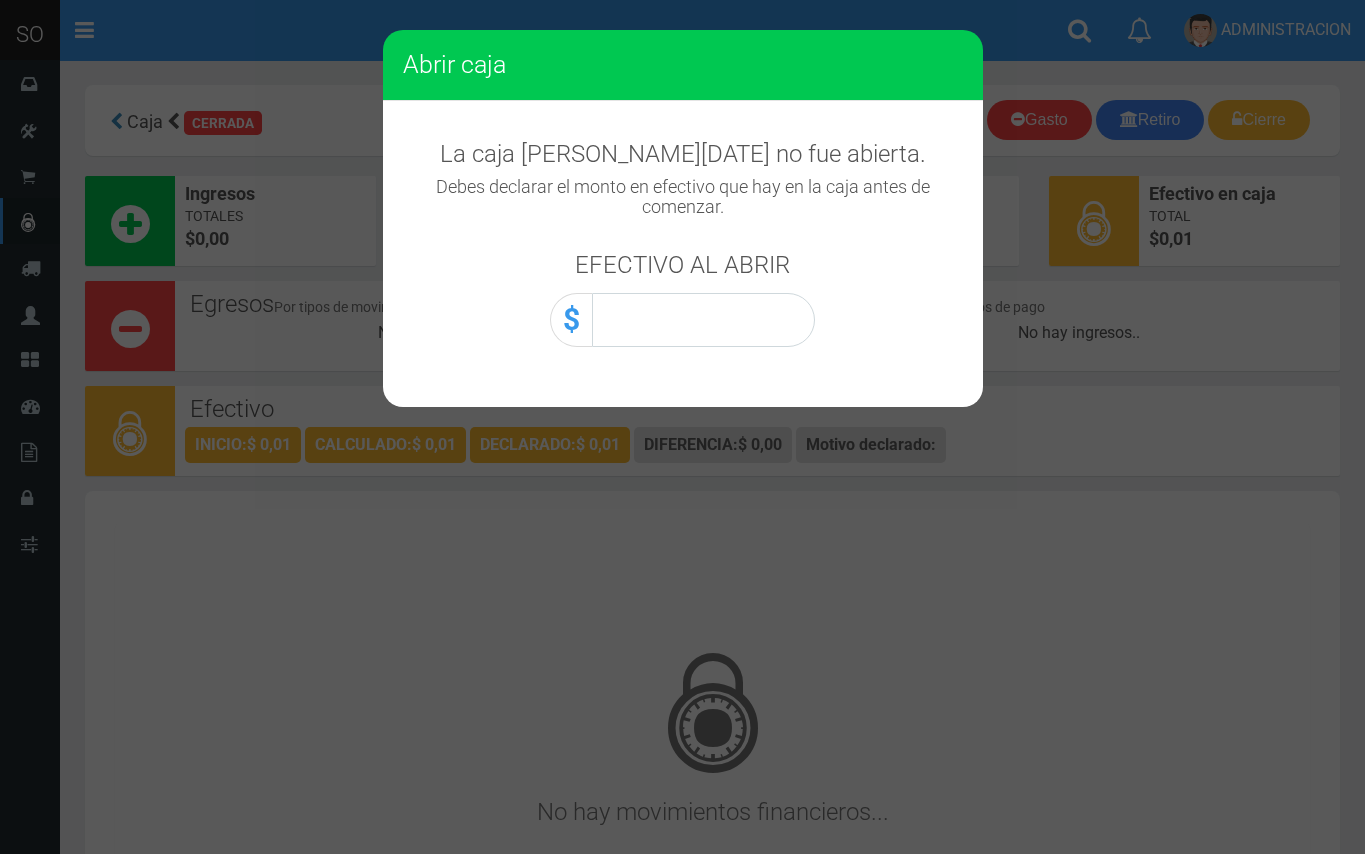 scroll, scrollTop: 0, scrollLeft: 0, axis: both 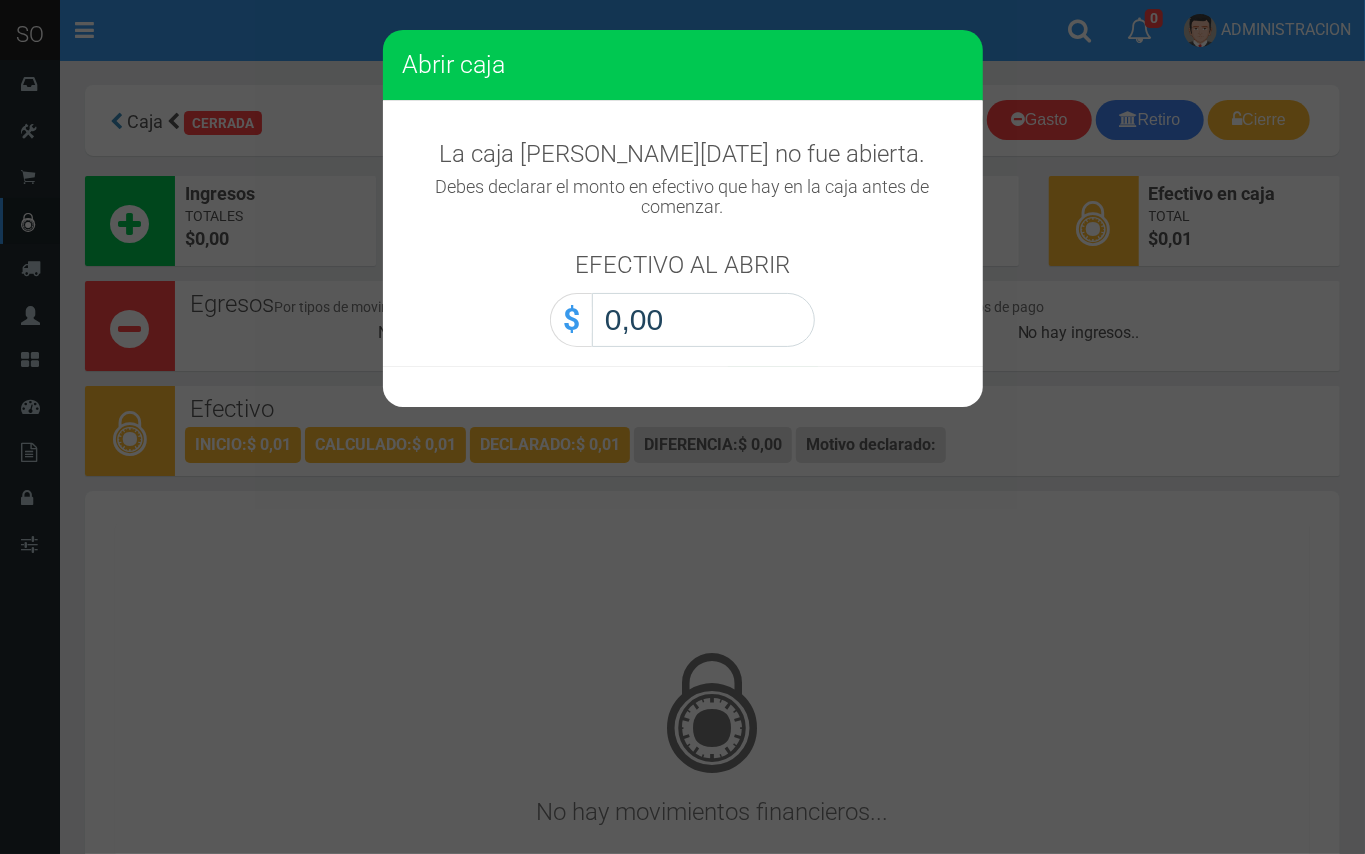 click on "0,00" at bounding box center [703, 320] 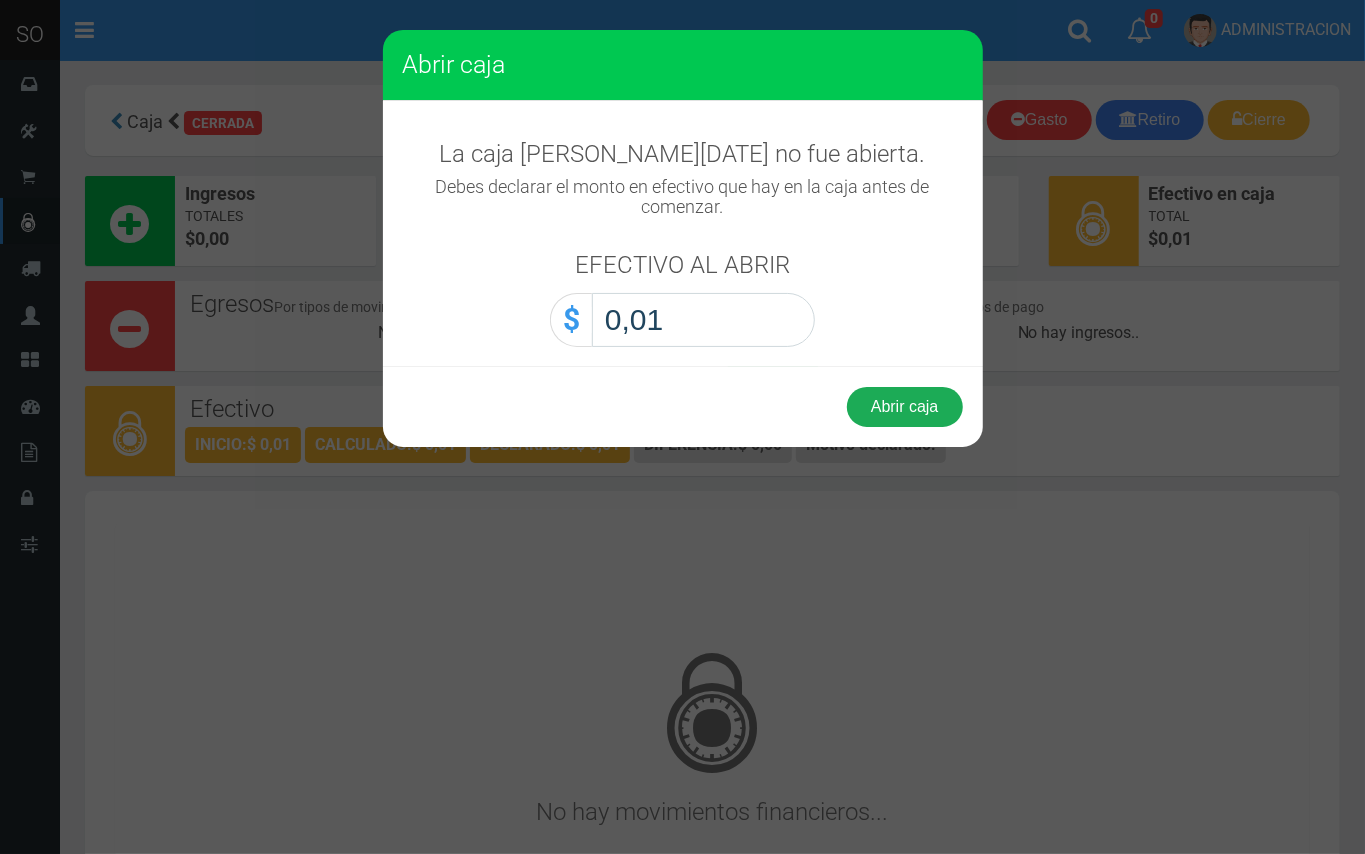 click on "Abrir caja" at bounding box center [905, 407] 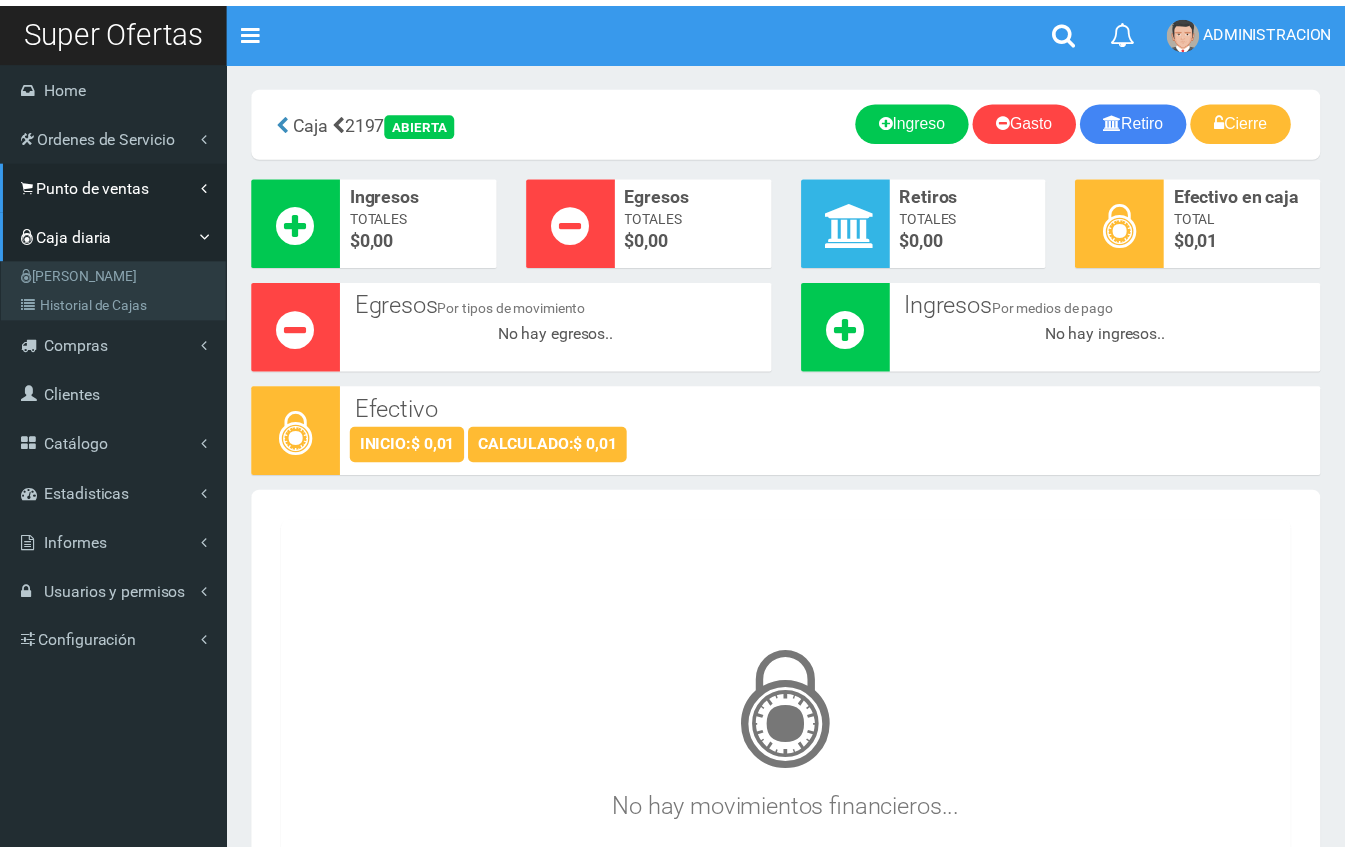 scroll, scrollTop: 0, scrollLeft: 0, axis: both 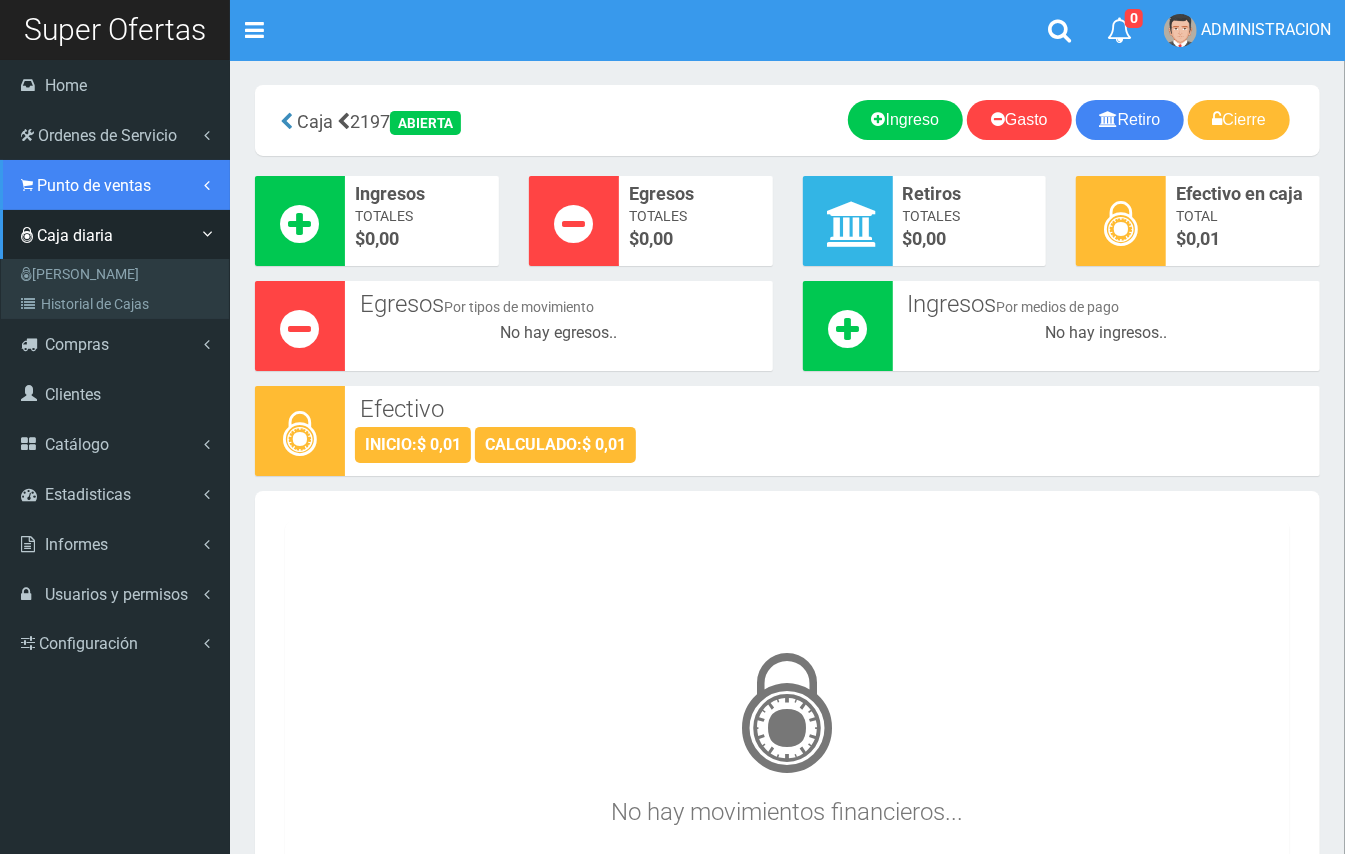 click at bounding box center [27, 185] 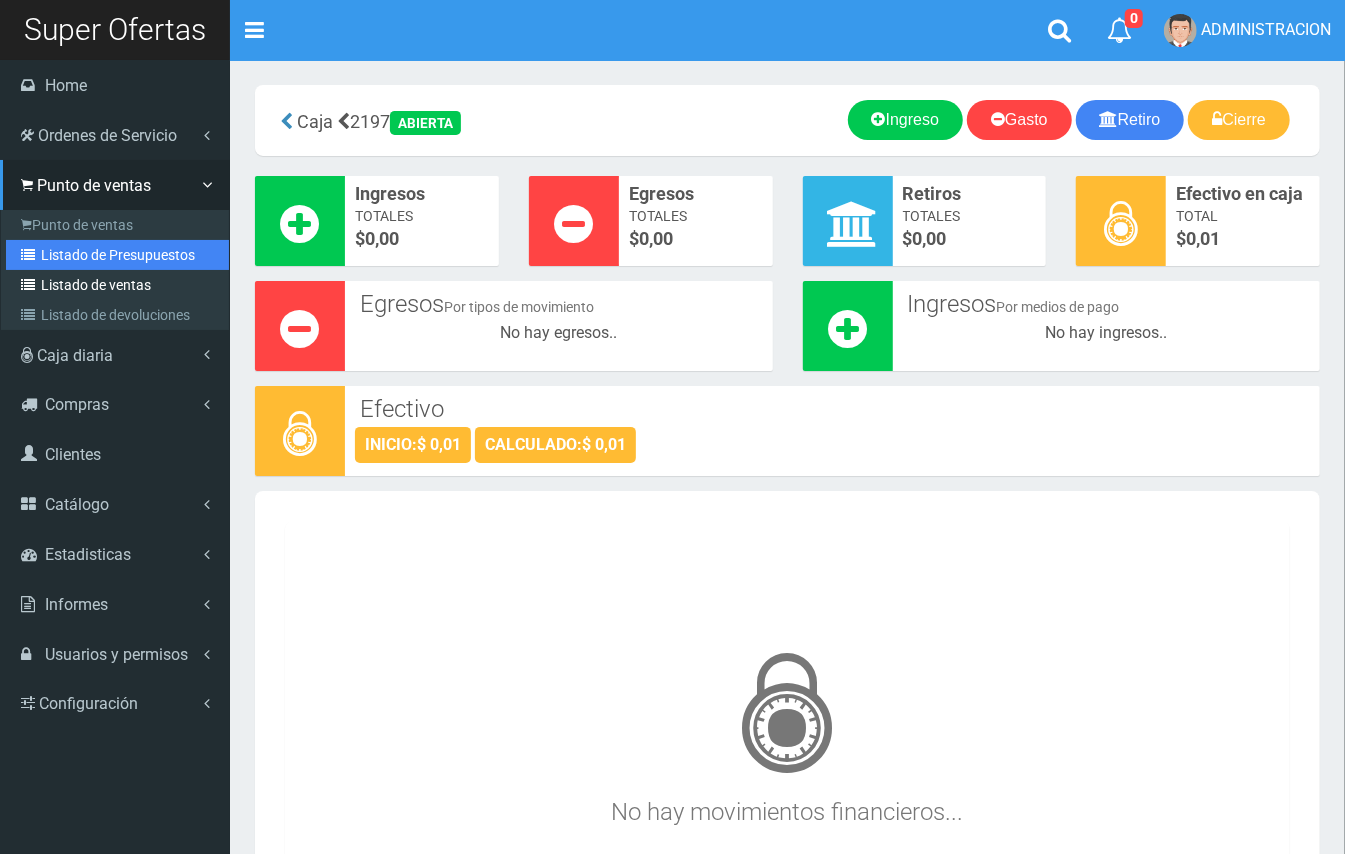 drag, startPoint x: 66, startPoint y: 258, endPoint x: 166, endPoint y: 277, distance: 101.788994 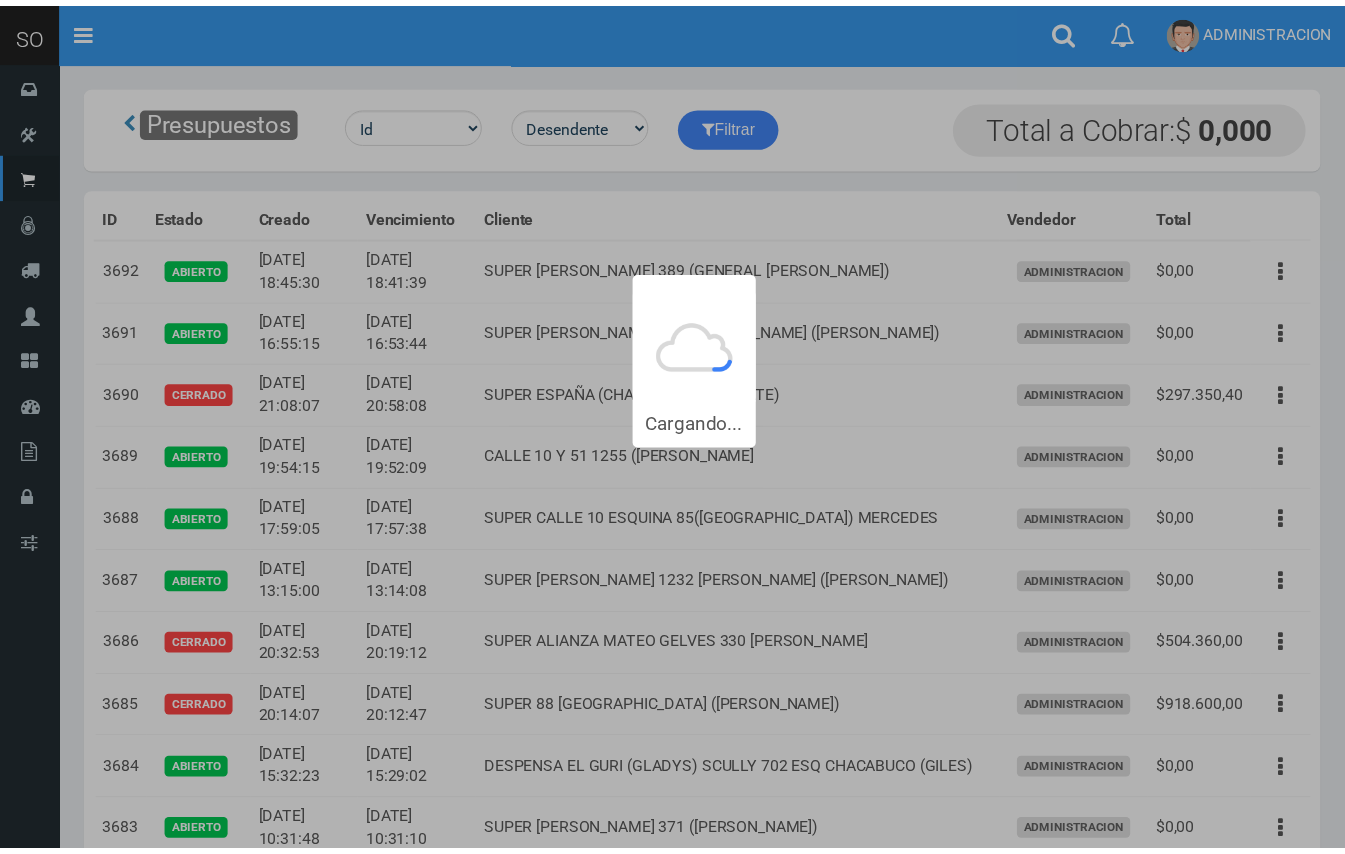 scroll, scrollTop: 0, scrollLeft: 0, axis: both 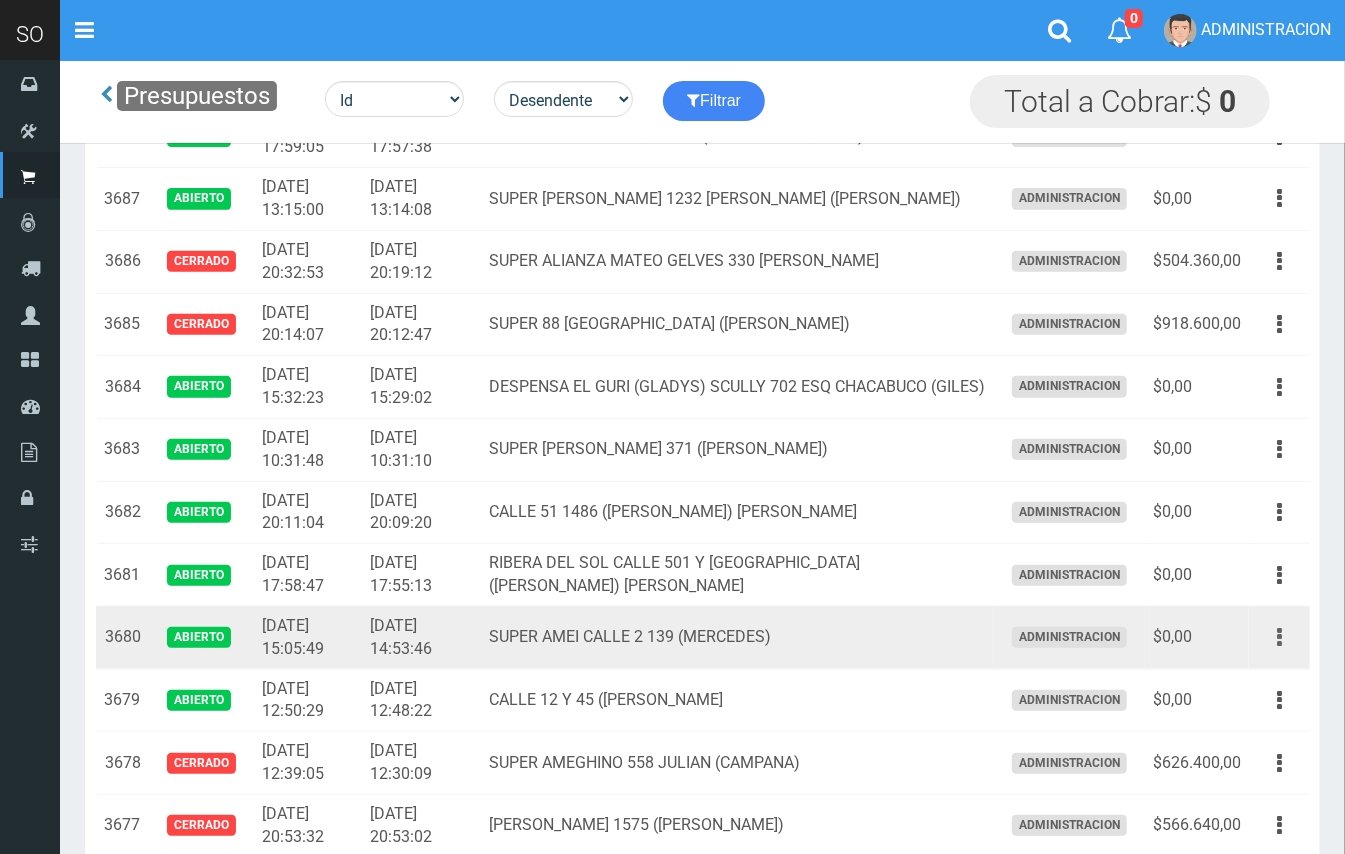 drag, startPoint x: 1288, startPoint y: 642, endPoint x: 1274, endPoint y: 657, distance: 20.518284 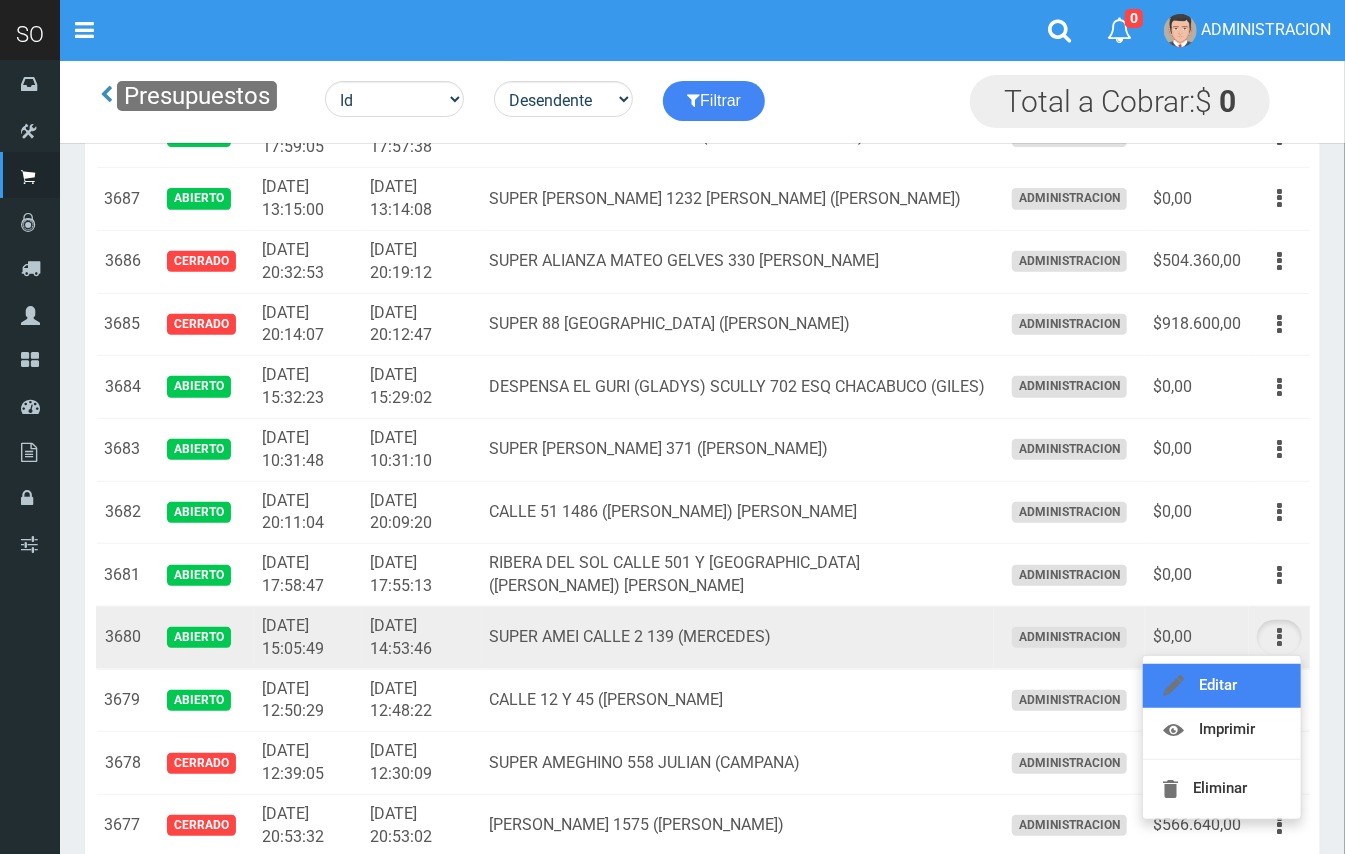 click on "Editar" at bounding box center (1222, 686) 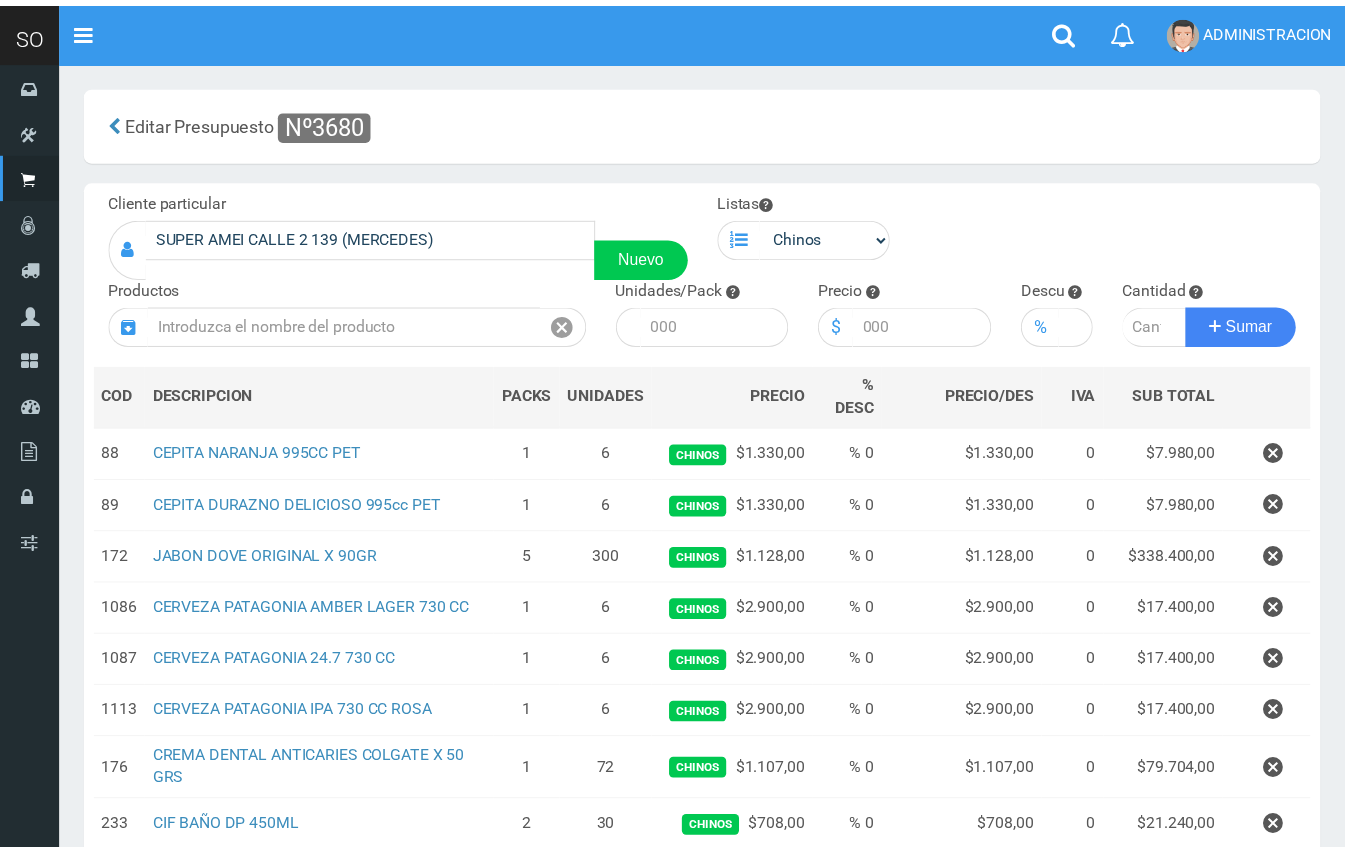 scroll, scrollTop: 0, scrollLeft: 0, axis: both 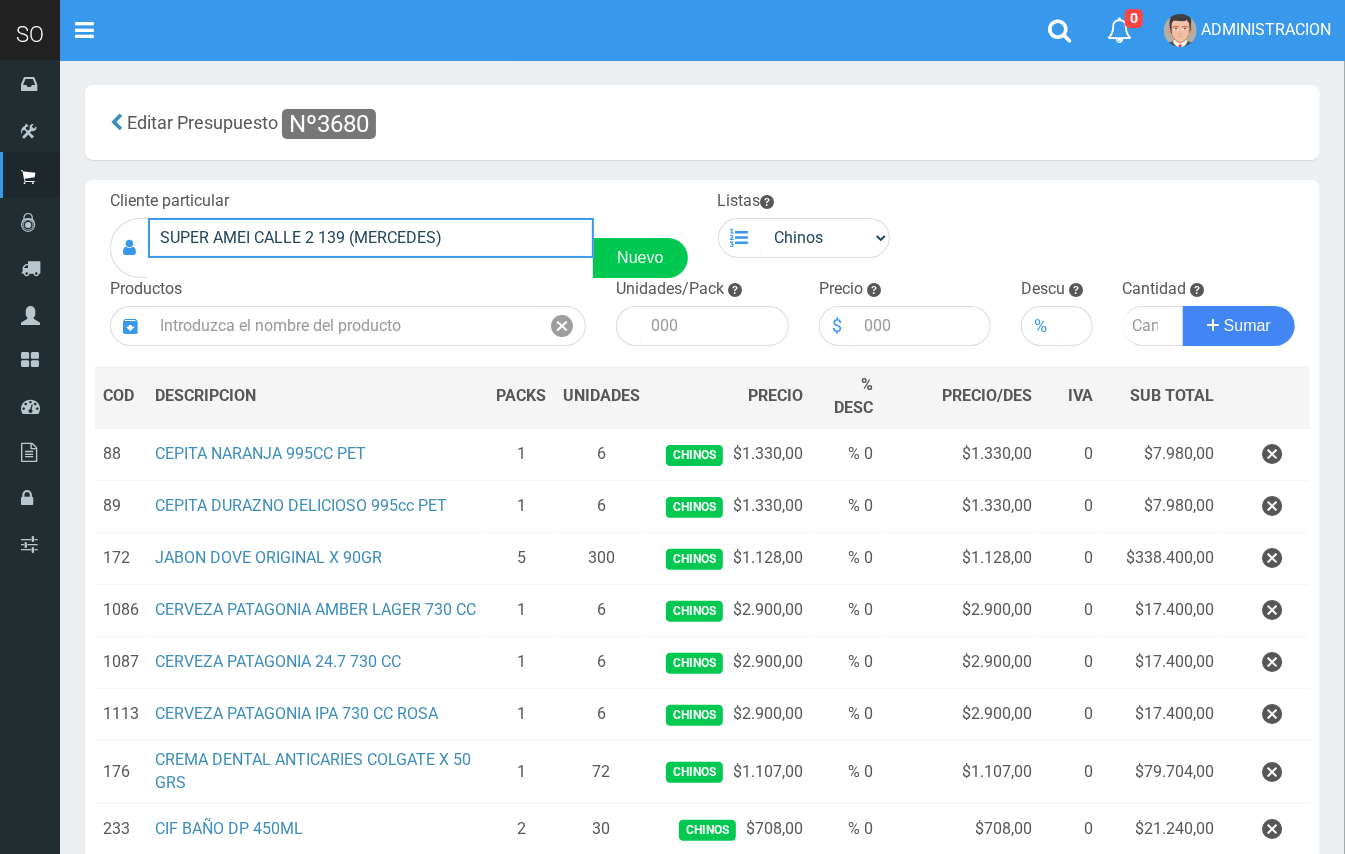 drag, startPoint x: 141, startPoint y: 224, endPoint x: 182, endPoint y: 226, distance: 41.04875 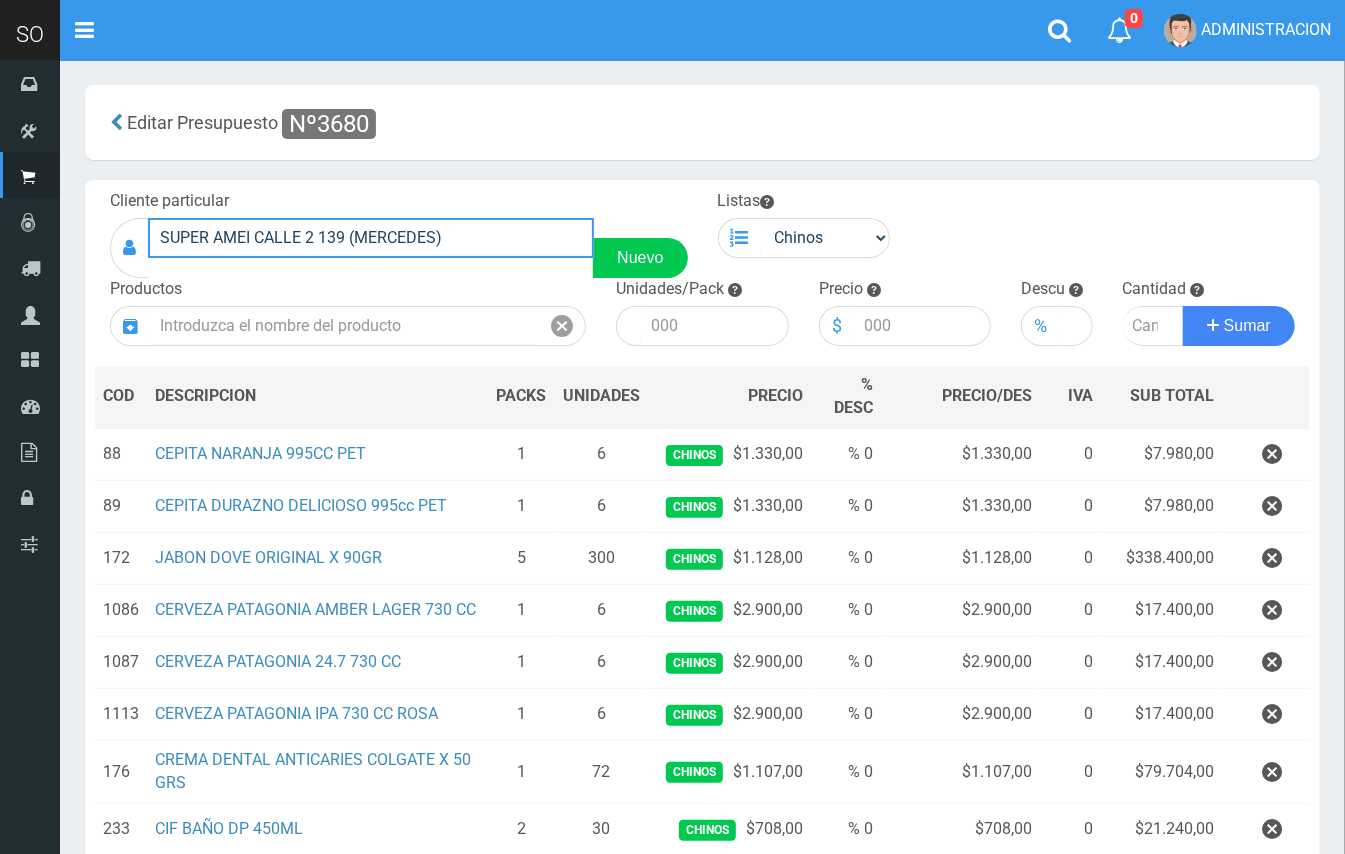 scroll, scrollTop: 245, scrollLeft: 0, axis: vertical 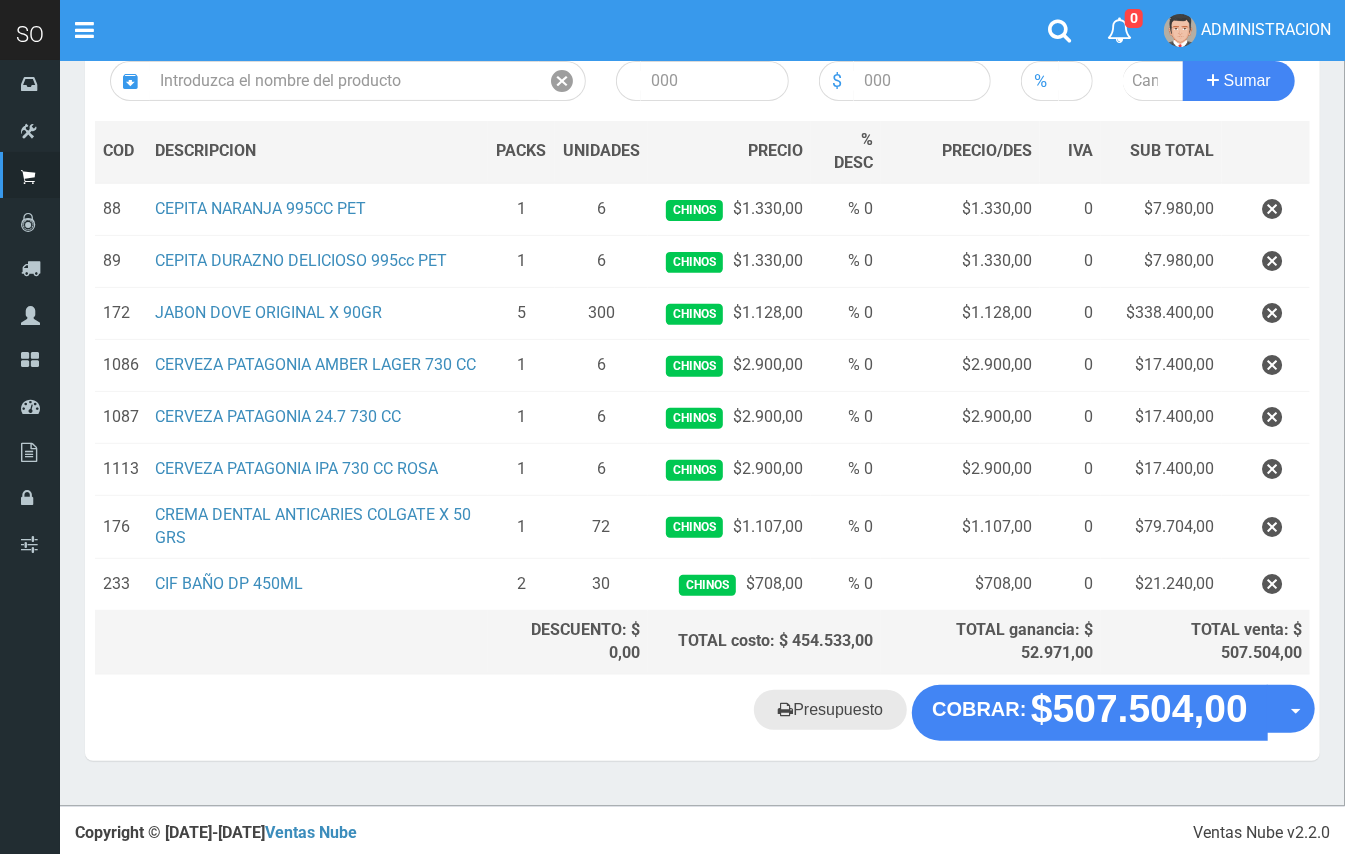 click at bounding box center [785, 709] 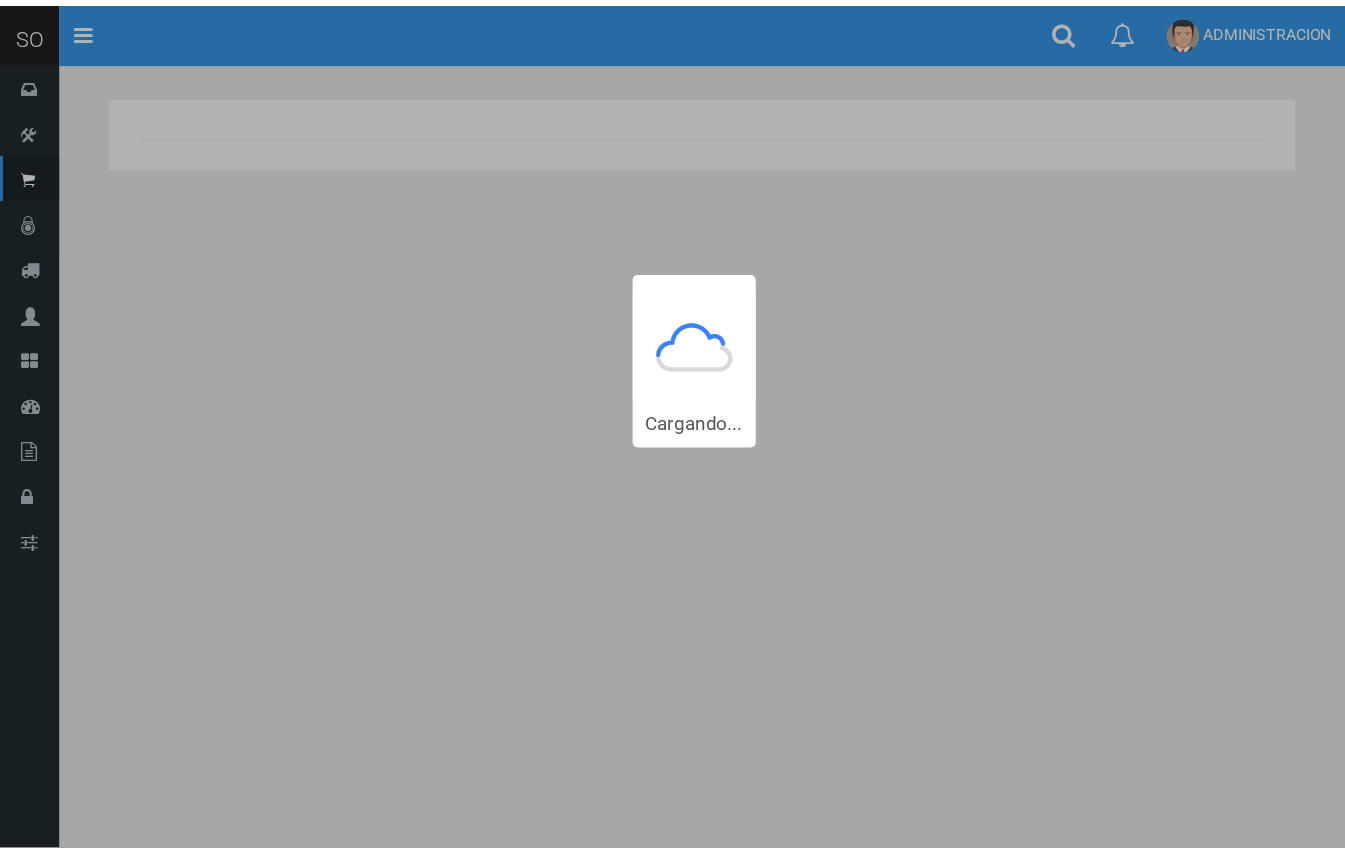 scroll, scrollTop: 0, scrollLeft: 0, axis: both 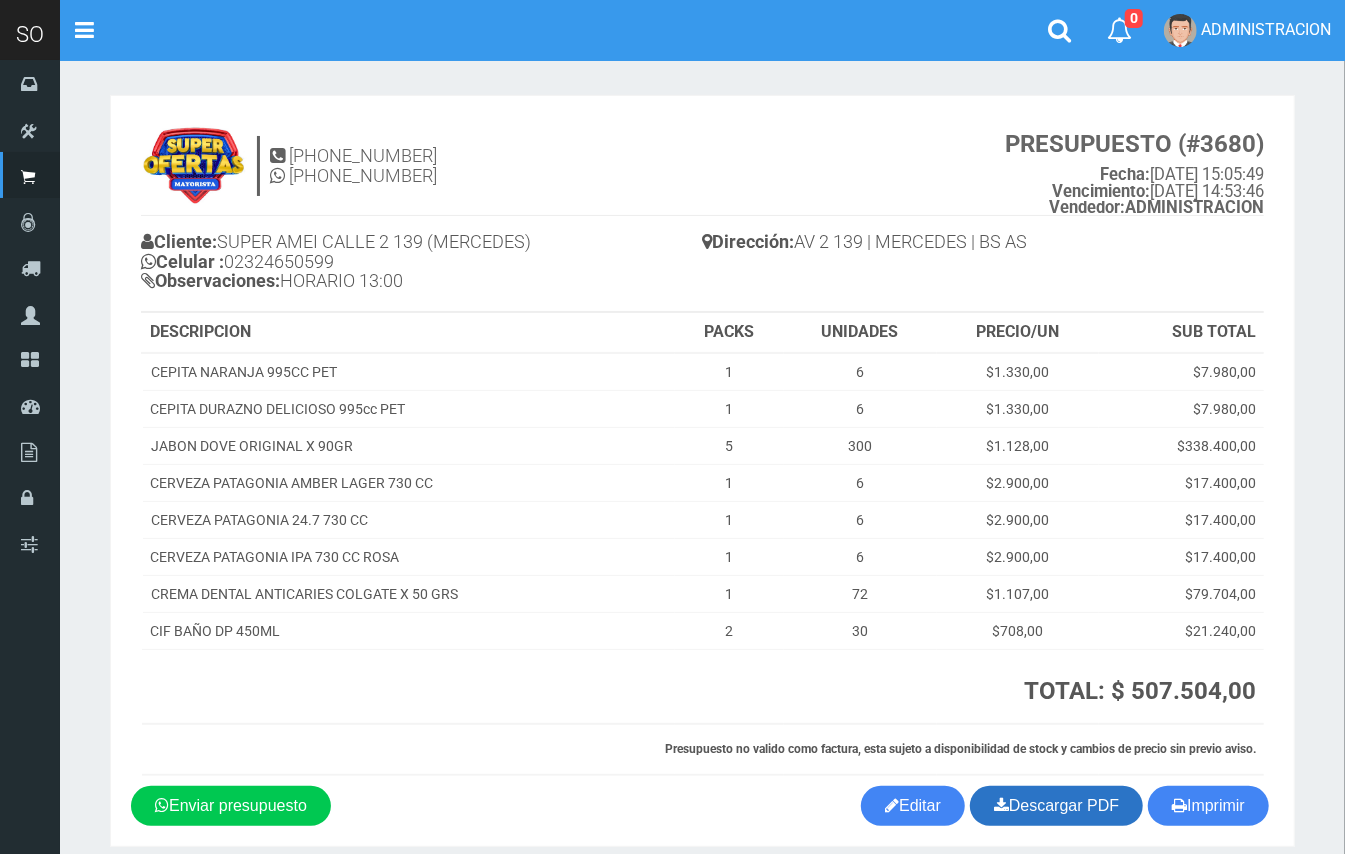 click on "Descargar PDF" at bounding box center (1056, 806) 